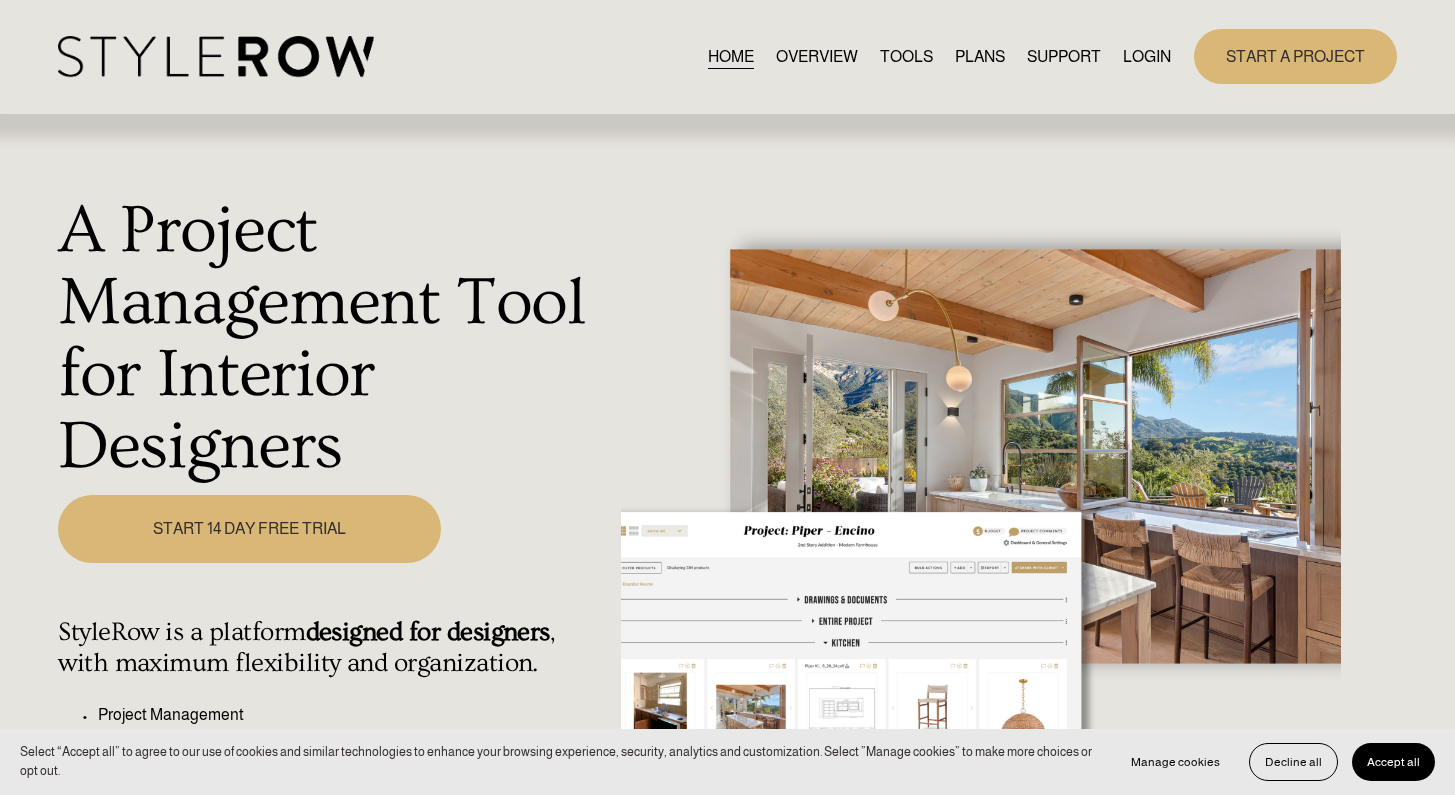 scroll, scrollTop: 0, scrollLeft: 0, axis: both 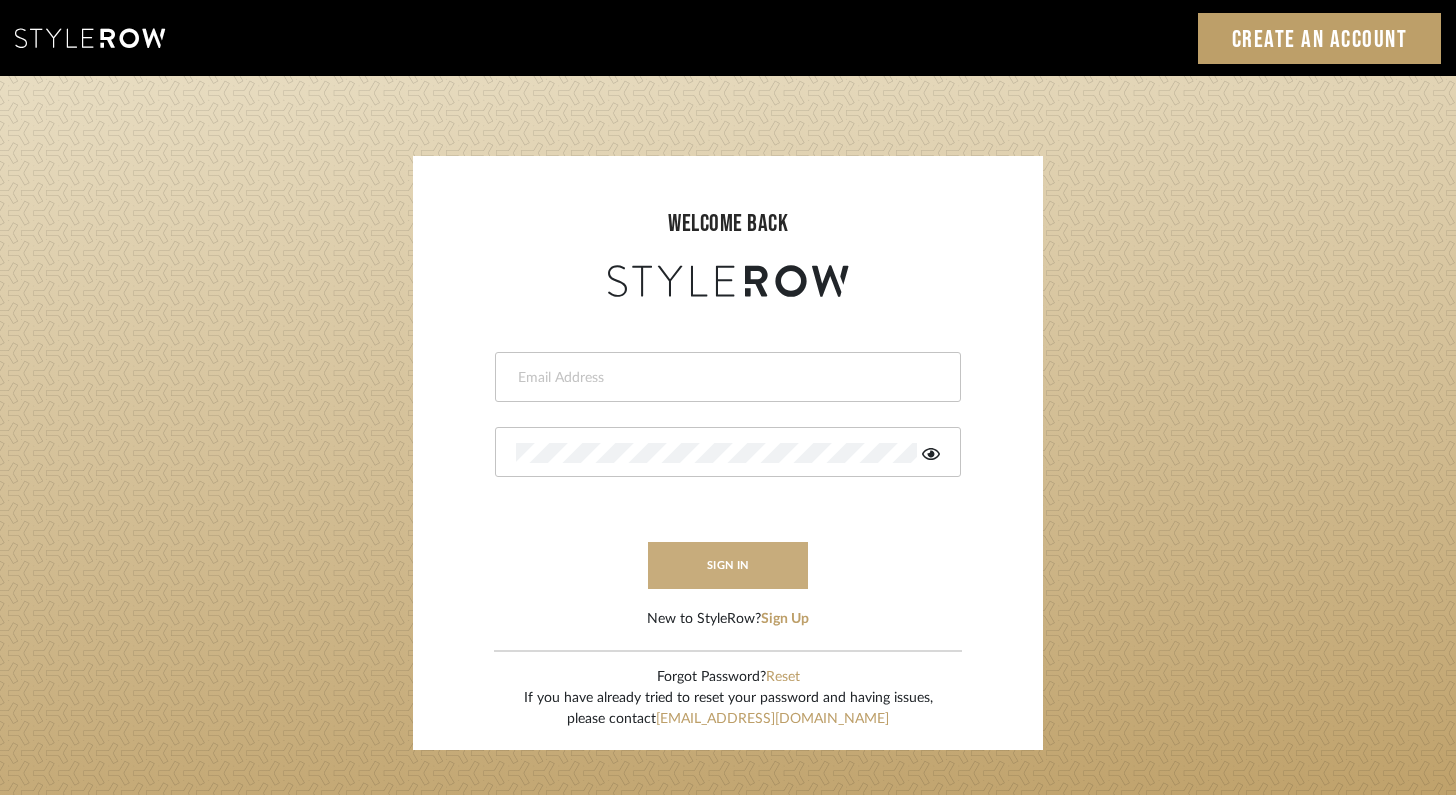 type on "felicia@onyxandoakinteriors.com" 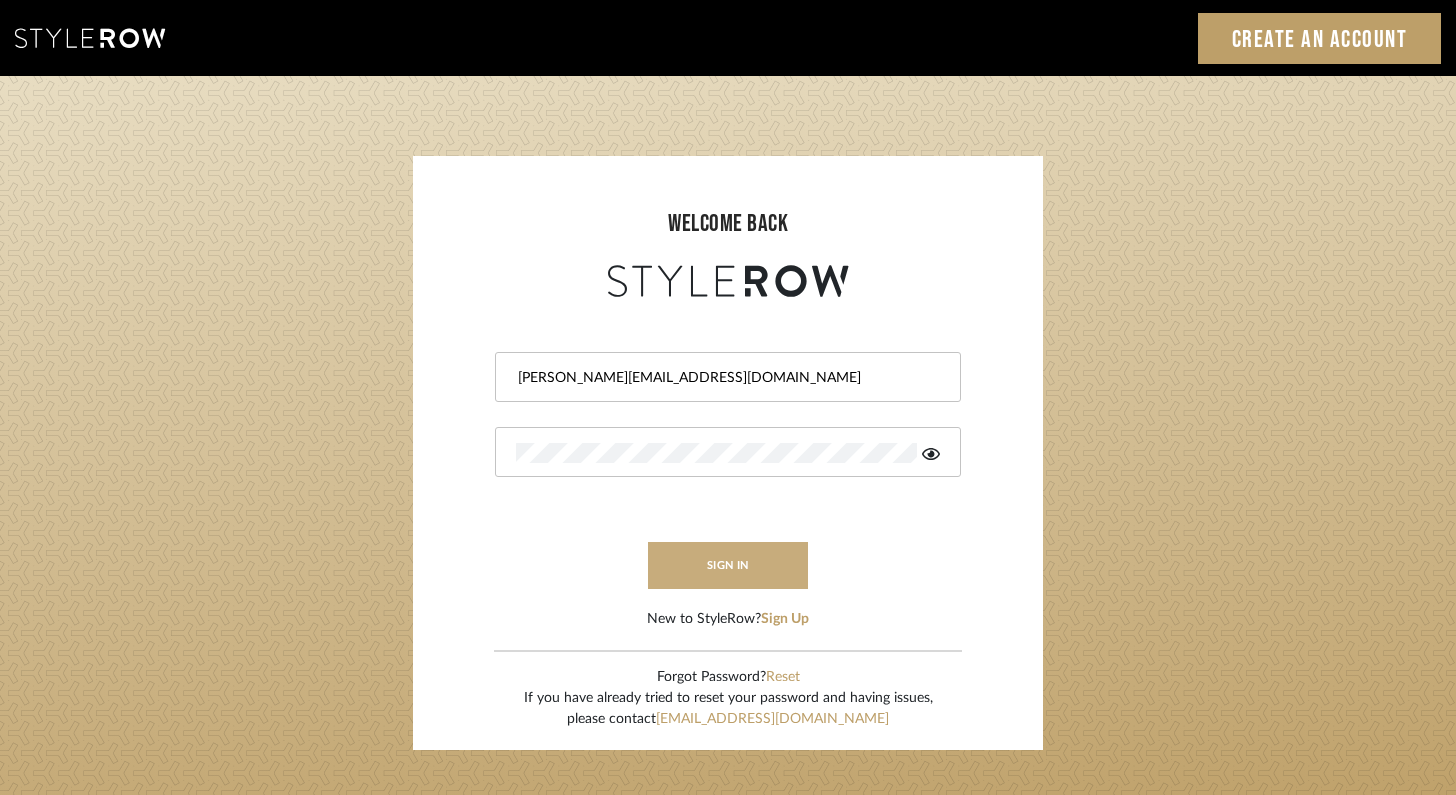 click on "sign in" at bounding box center (728, 565) 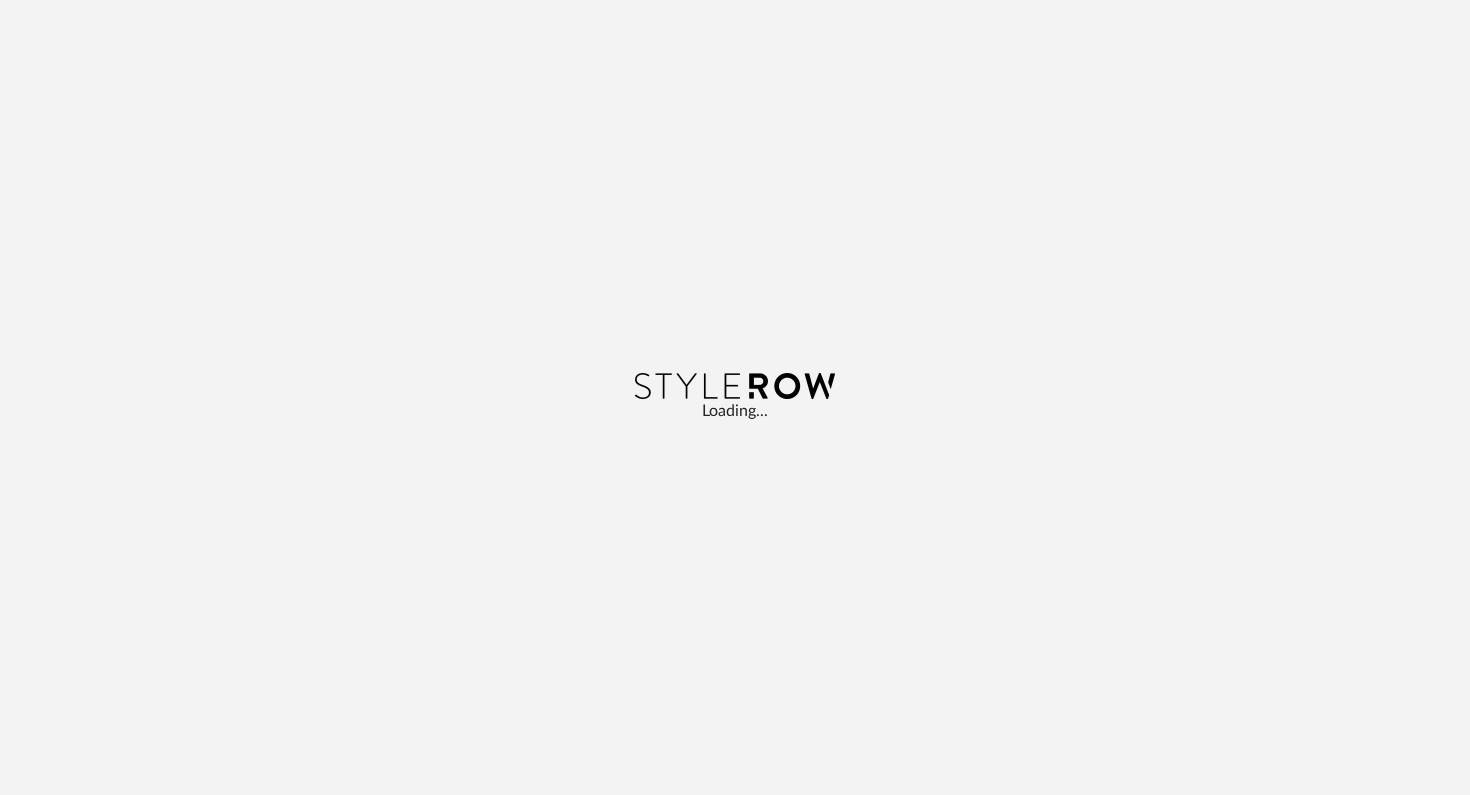 scroll, scrollTop: 0, scrollLeft: 0, axis: both 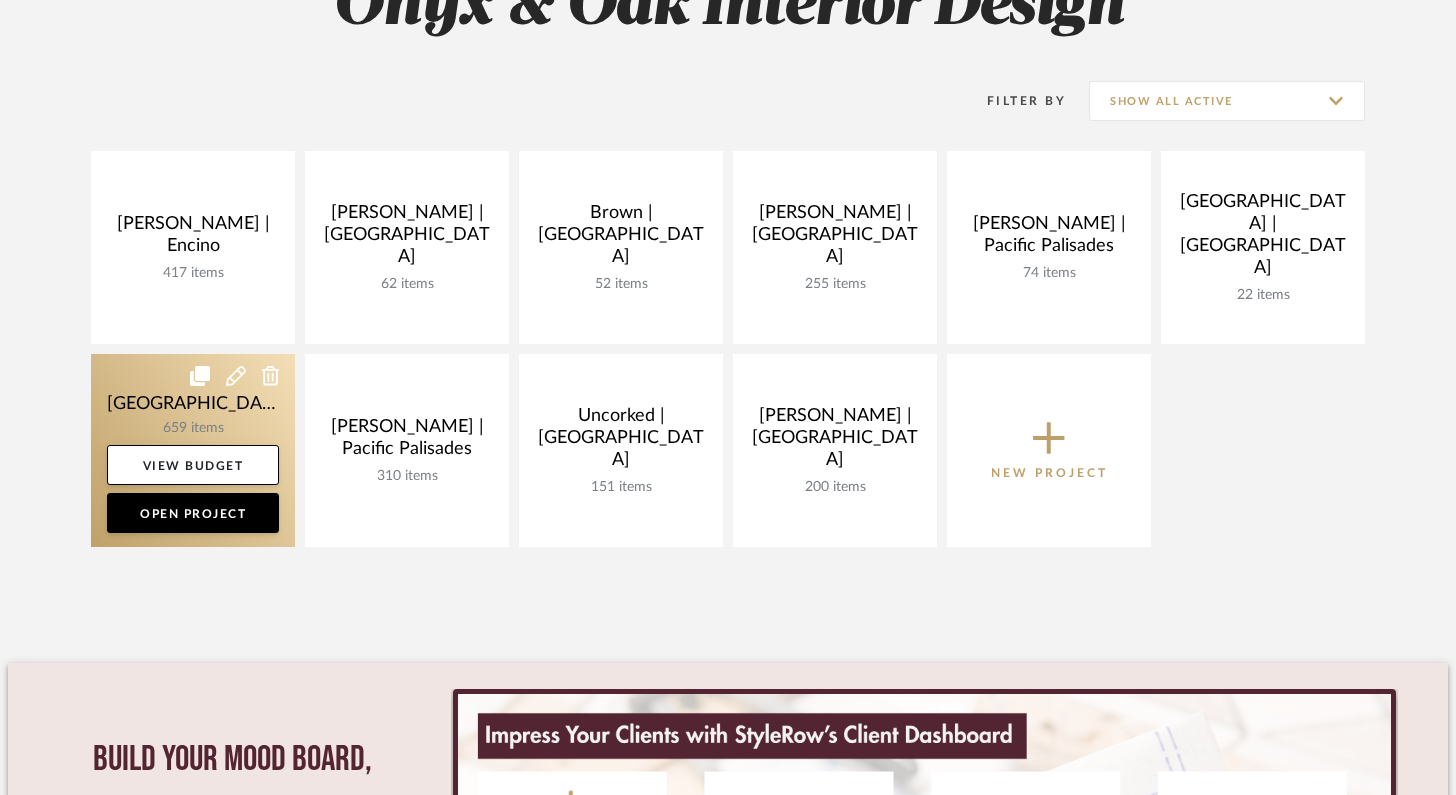click 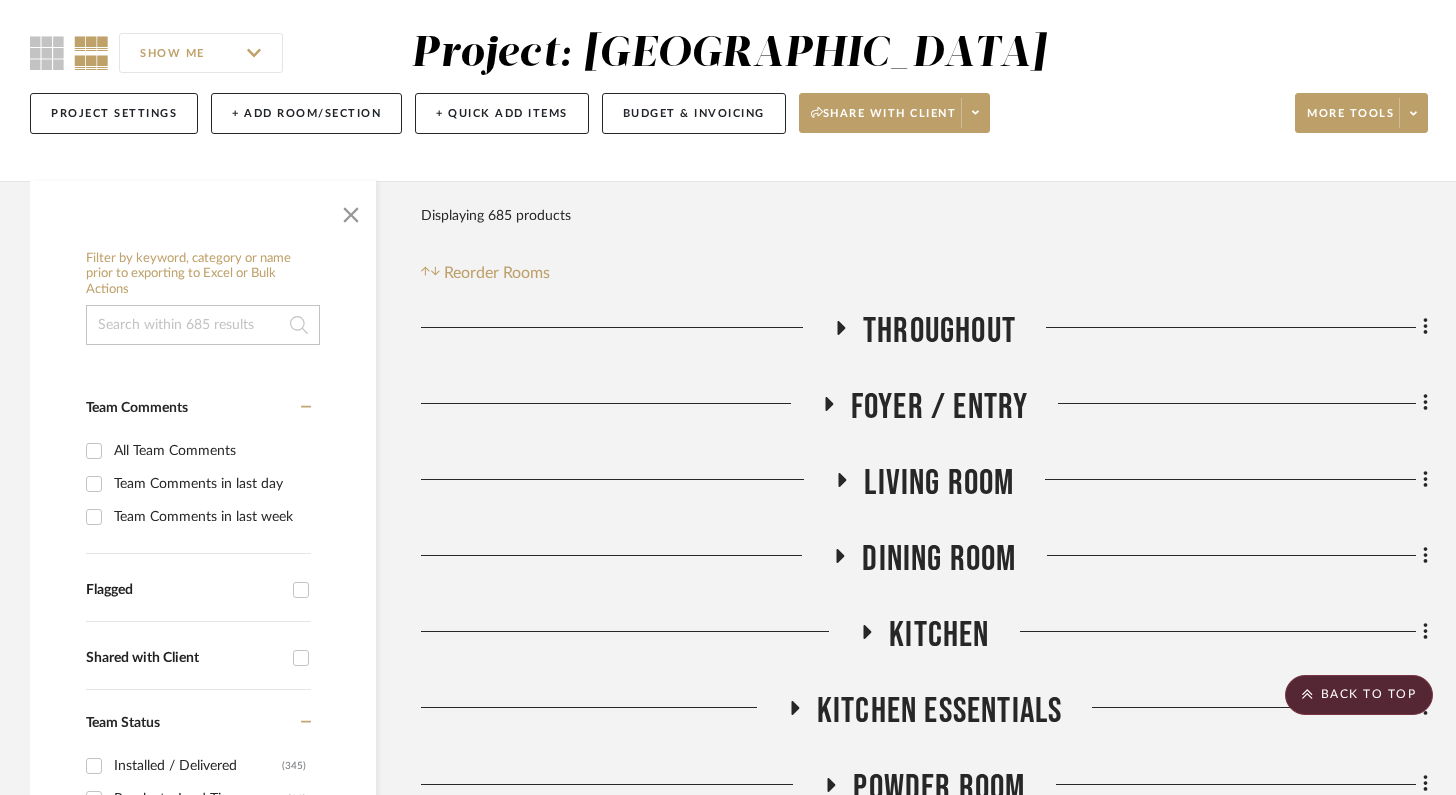 scroll, scrollTop: 0, scrollLeft: 0, axis: both 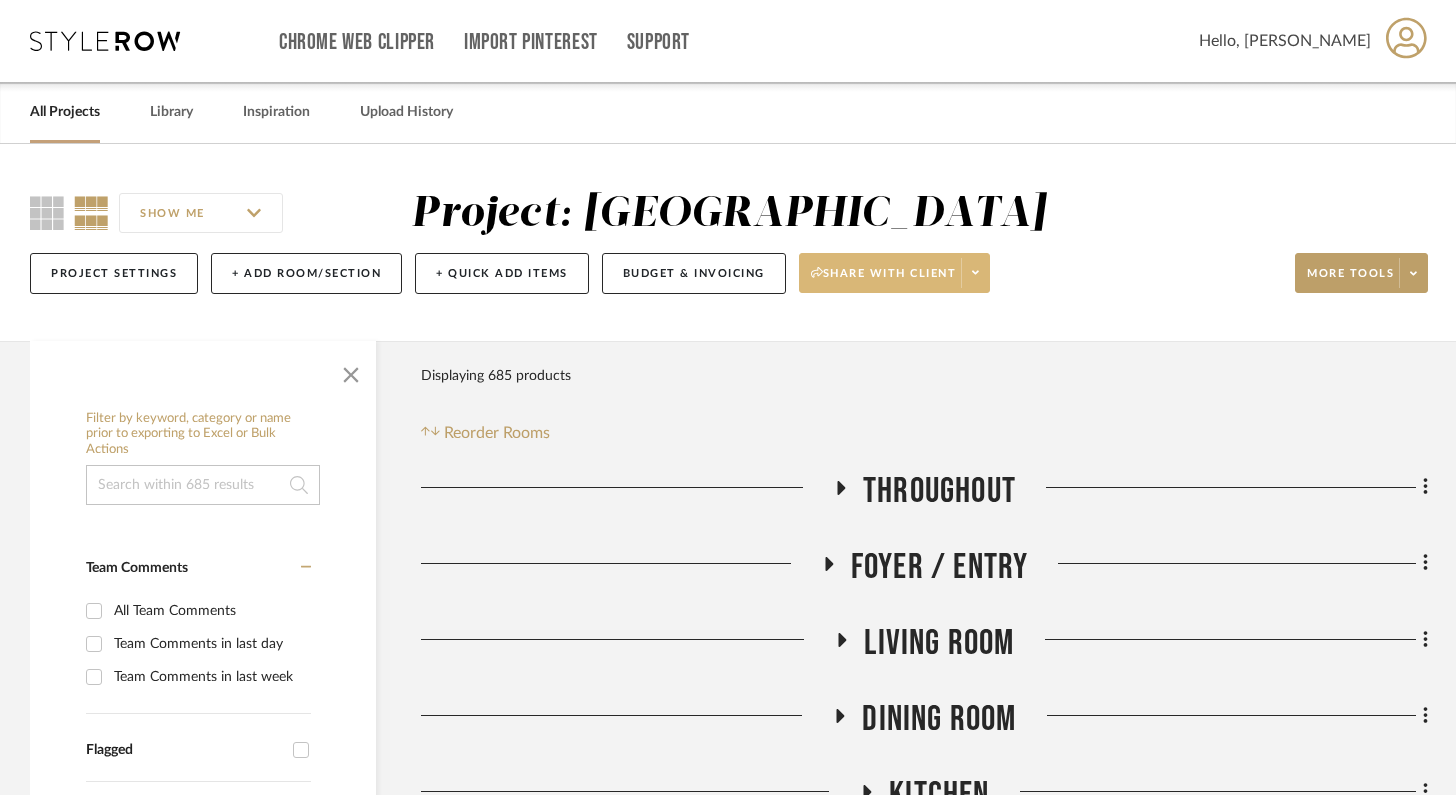 click on "Share with client" 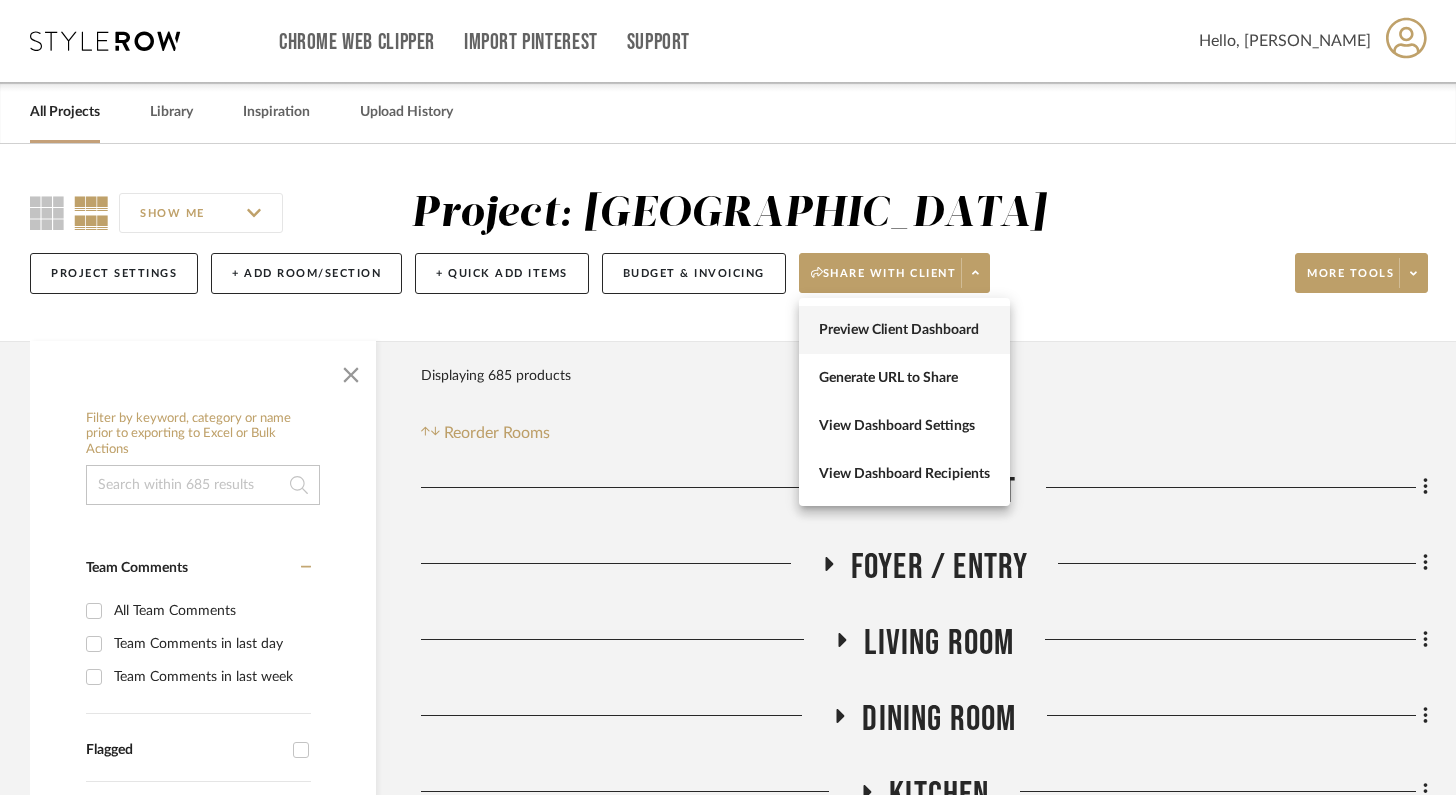 click on "Preview Client Dashboard" at bounding box center [904, 330] 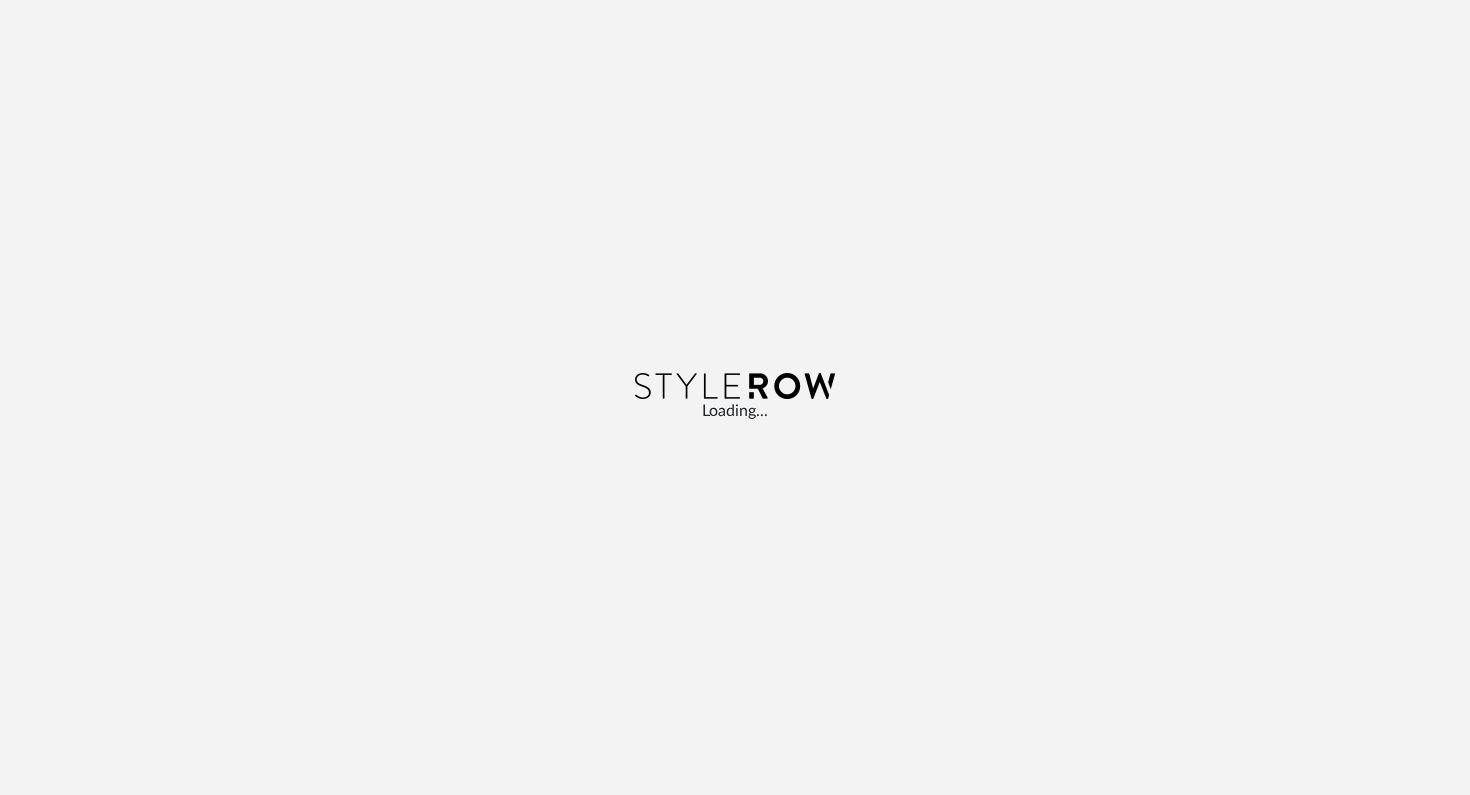 scroll, scrollTop: 0, scrollLeft: 0, axis: both 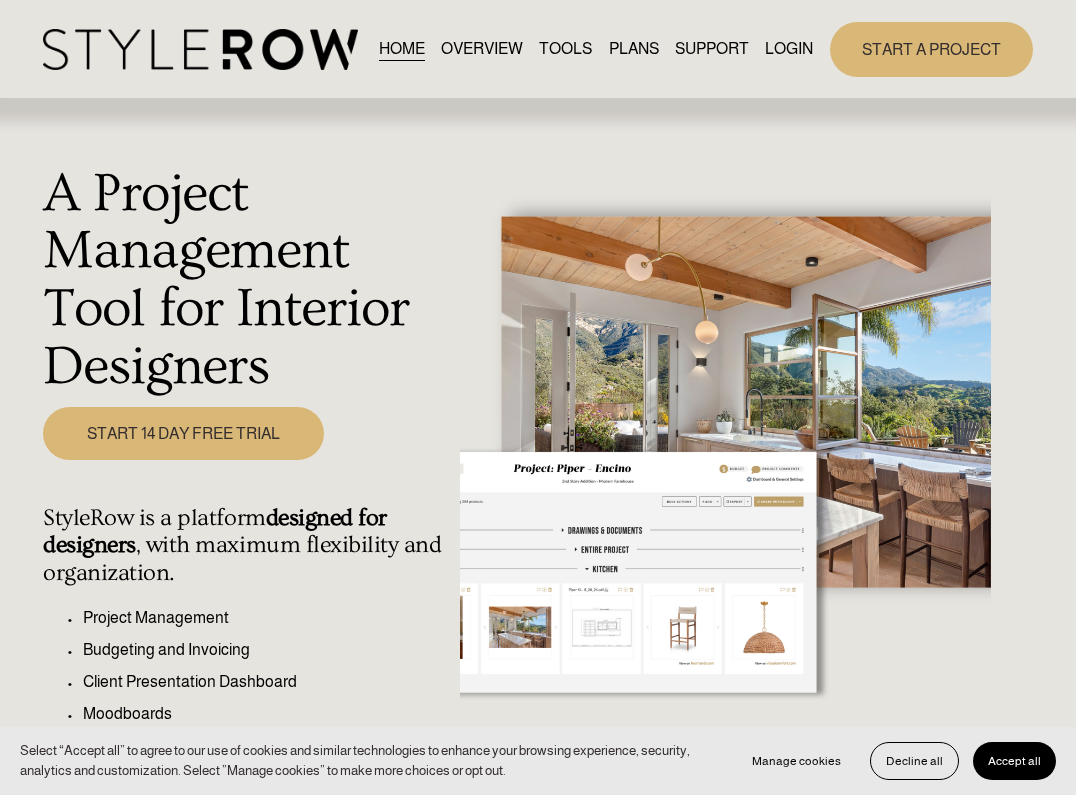 click on "QUESTIONS
FEATURED STYLEBOARD
RESOURCE CENTER
HOW - TO HUB
CONTACT US" at bounding box center (0, 0) 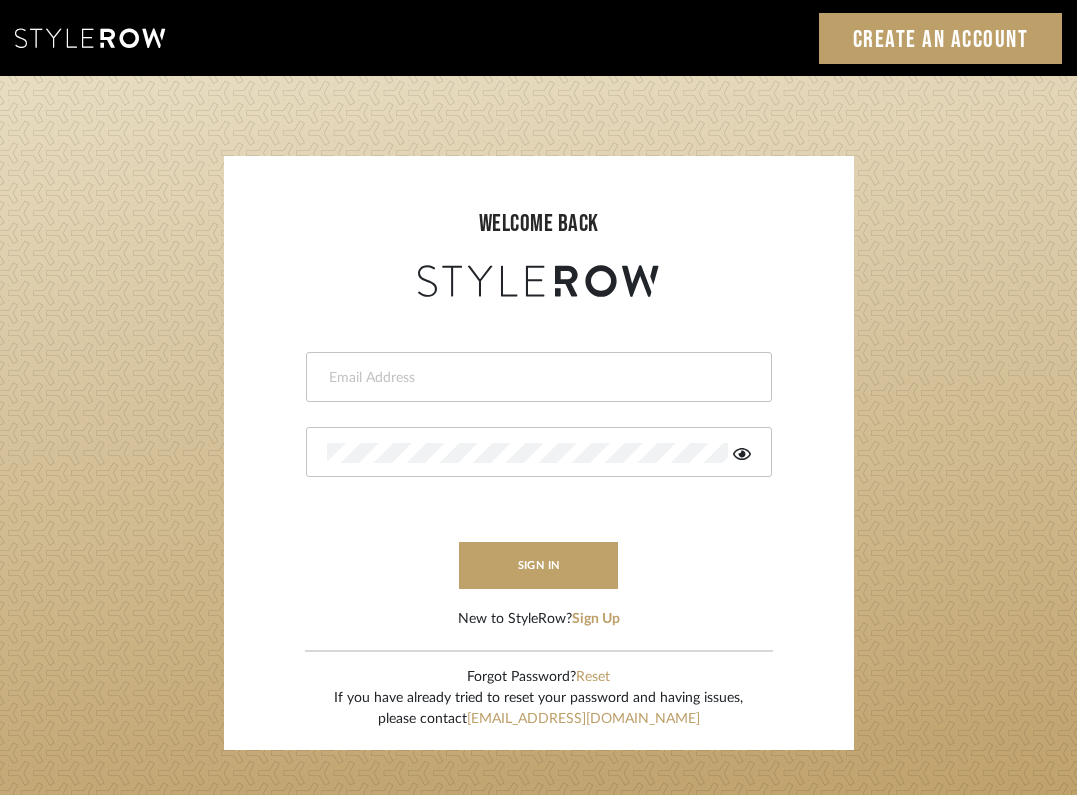 scroll, scrollTop: 0, scrollLeft: 0, axis: both 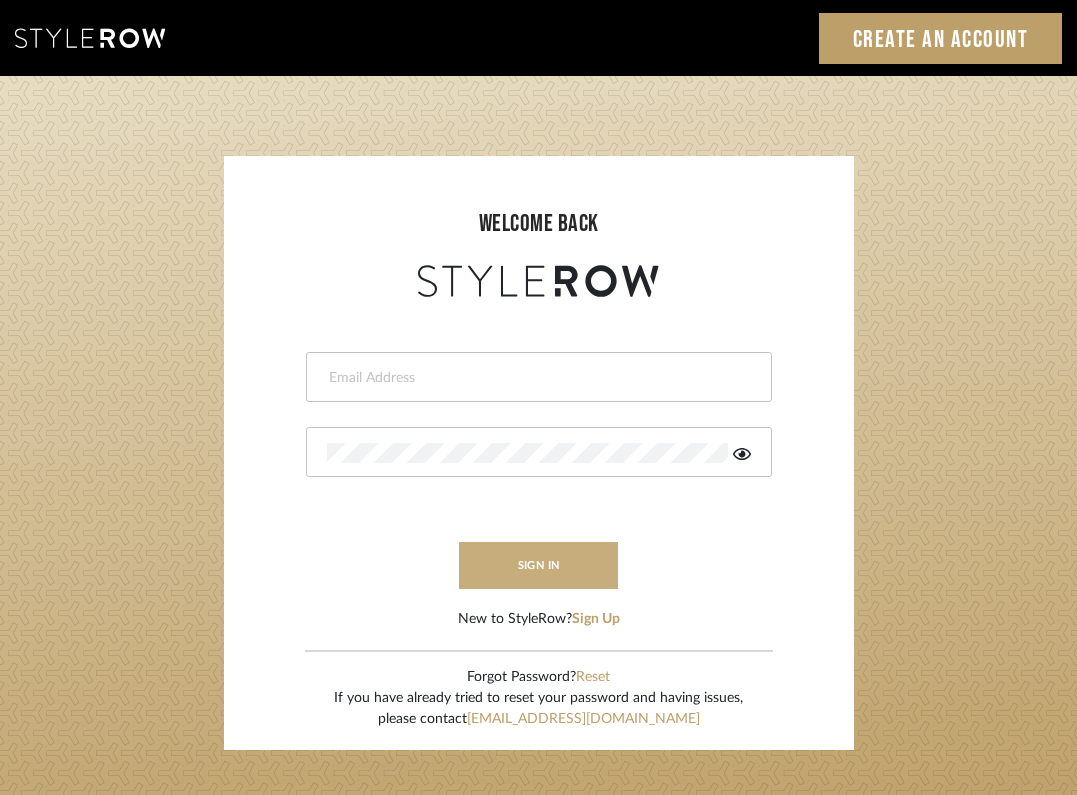 type on "[PERSON_NAME][EMAIL_ADDRESS][DOMAIN_NAME]" 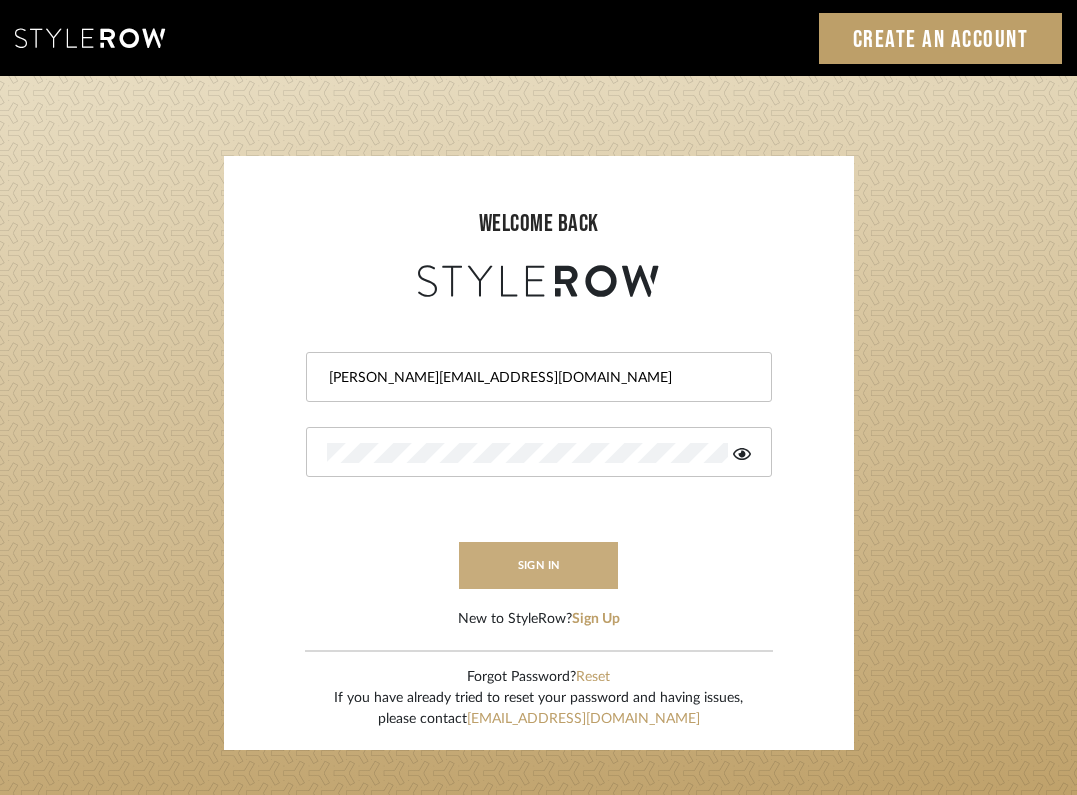 click on "sign in" at bounding box center [539, 565] 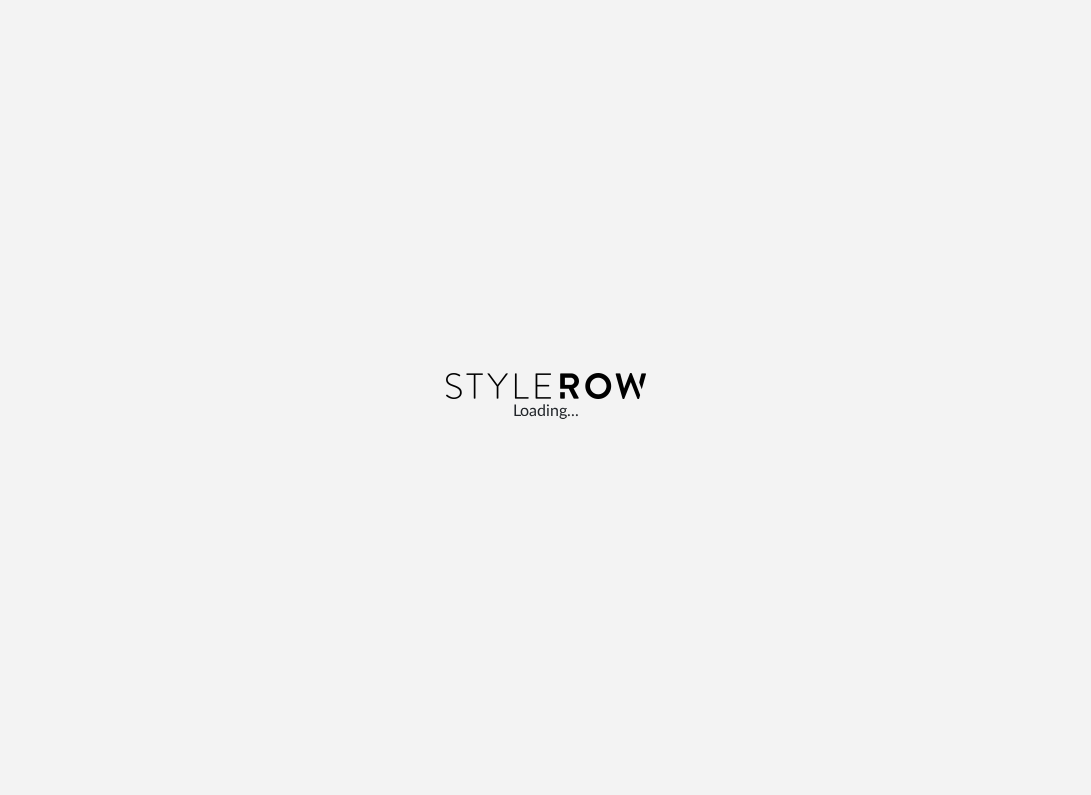 scroll, scrollTop: 0, scrollLeft: 0, axis: both 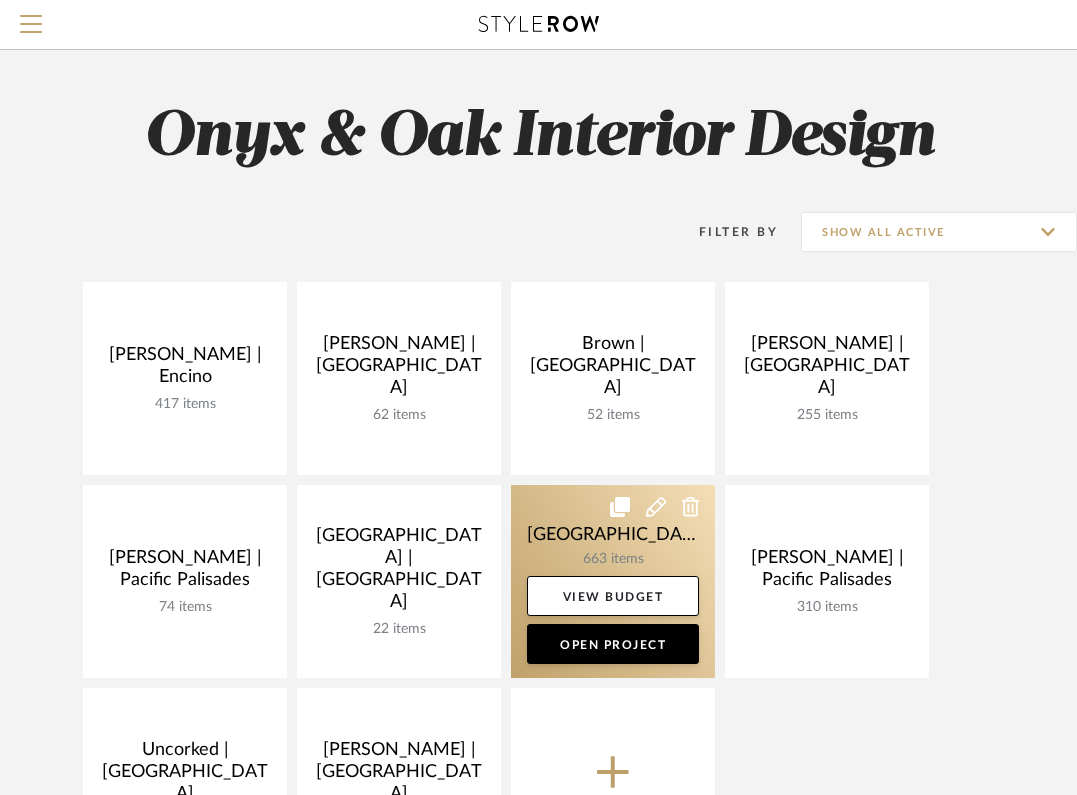 click 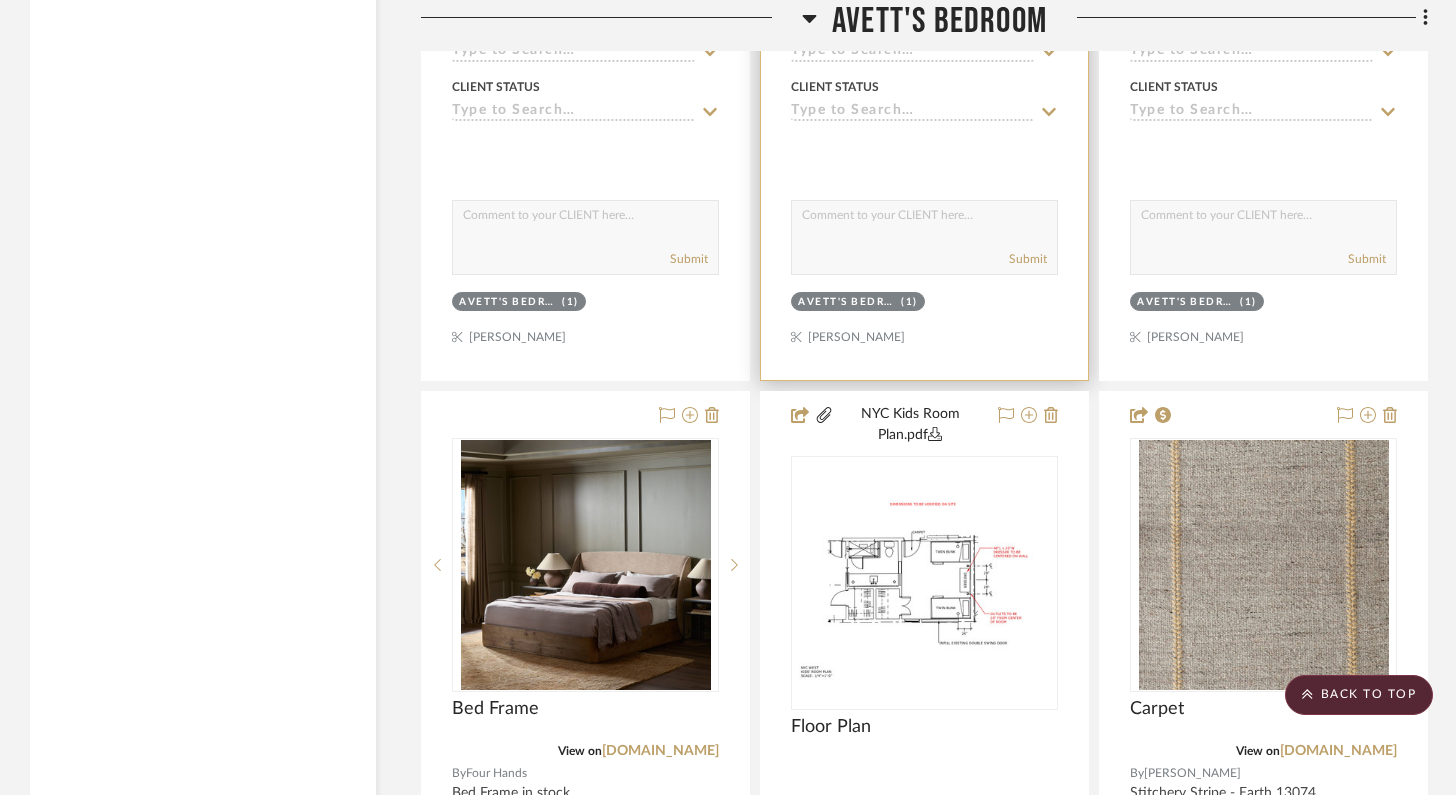 scroll, scrollTop: 7958, scrollLeft: 0, axis: vertical 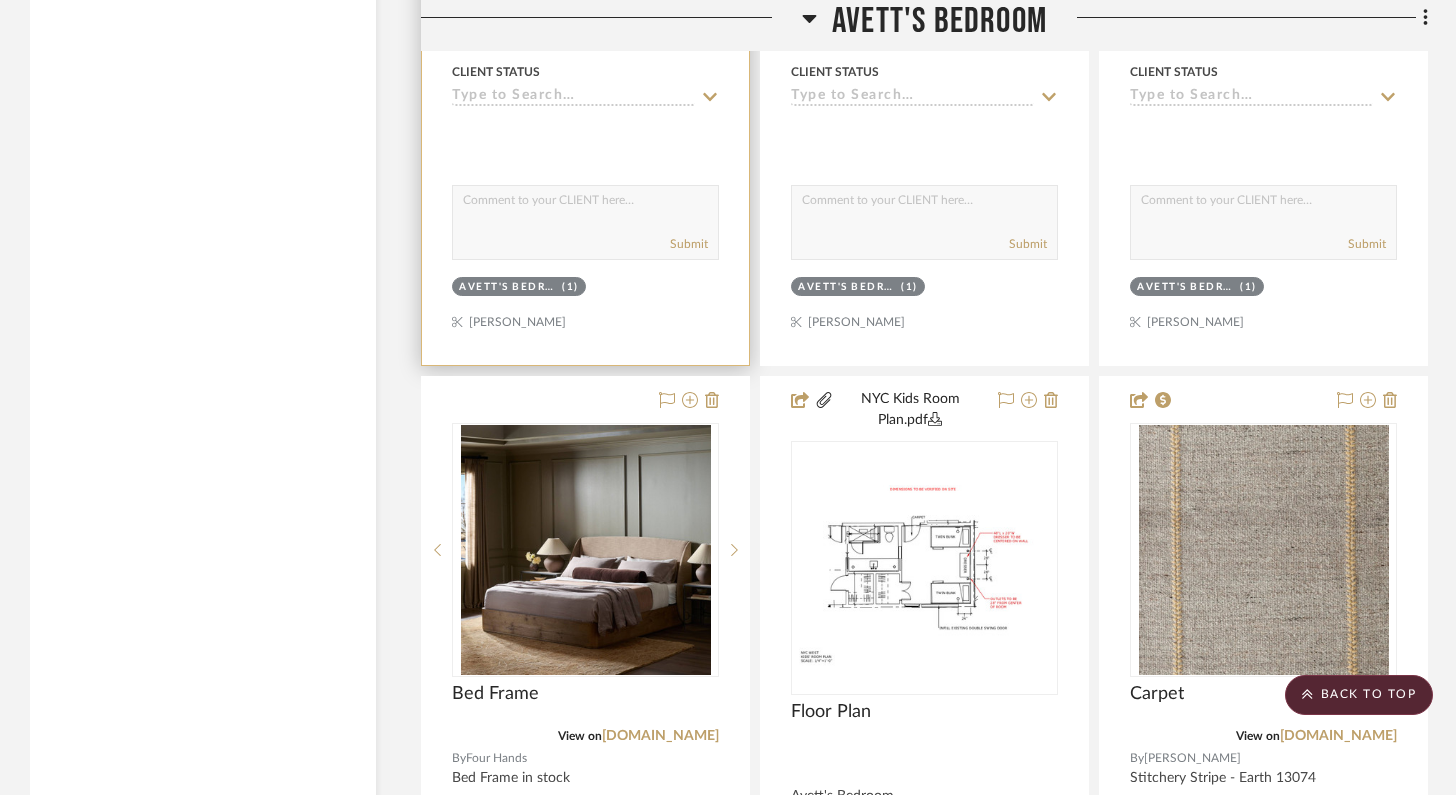 type 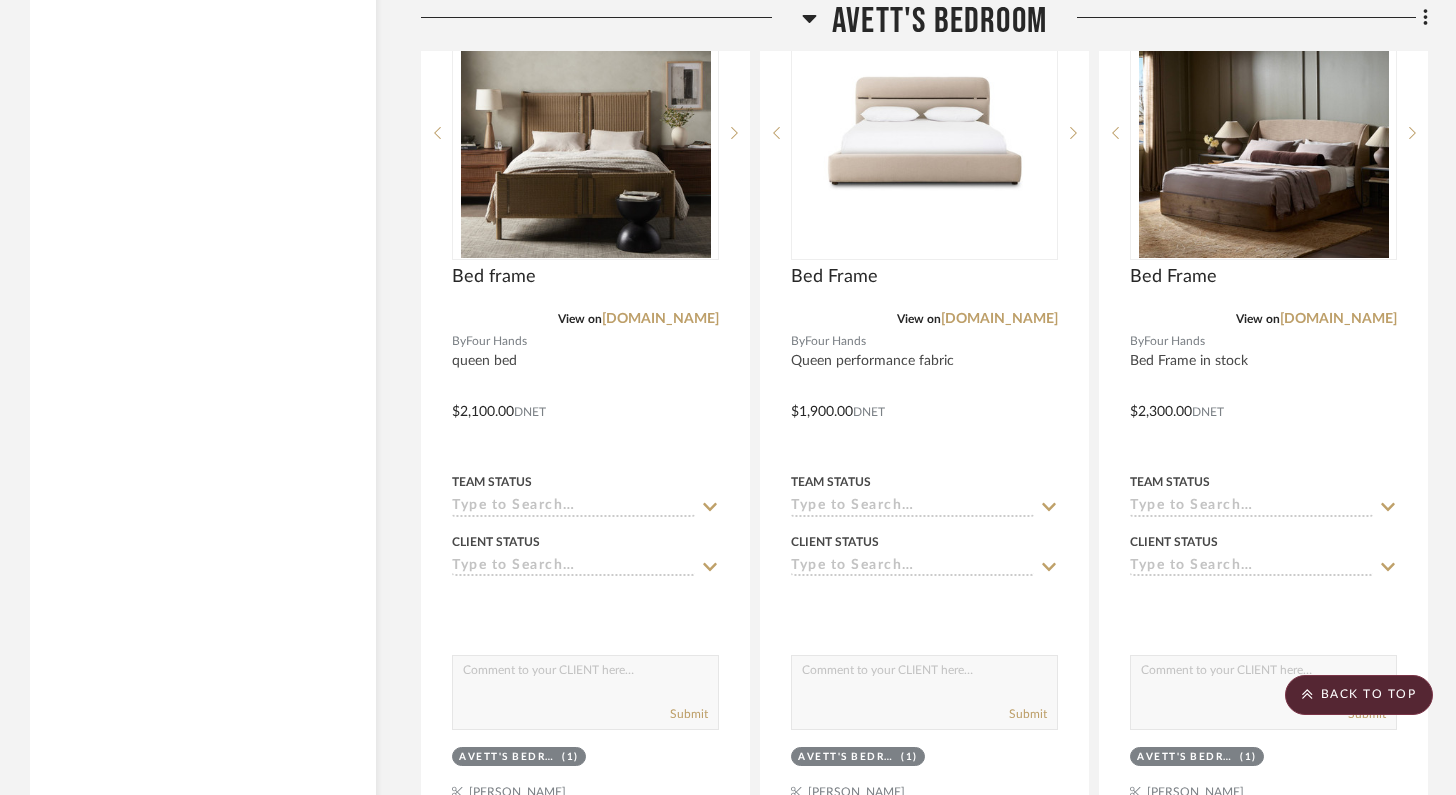 scroll, scrollTop: 7801, scrollLeft: 0, axis: vertical 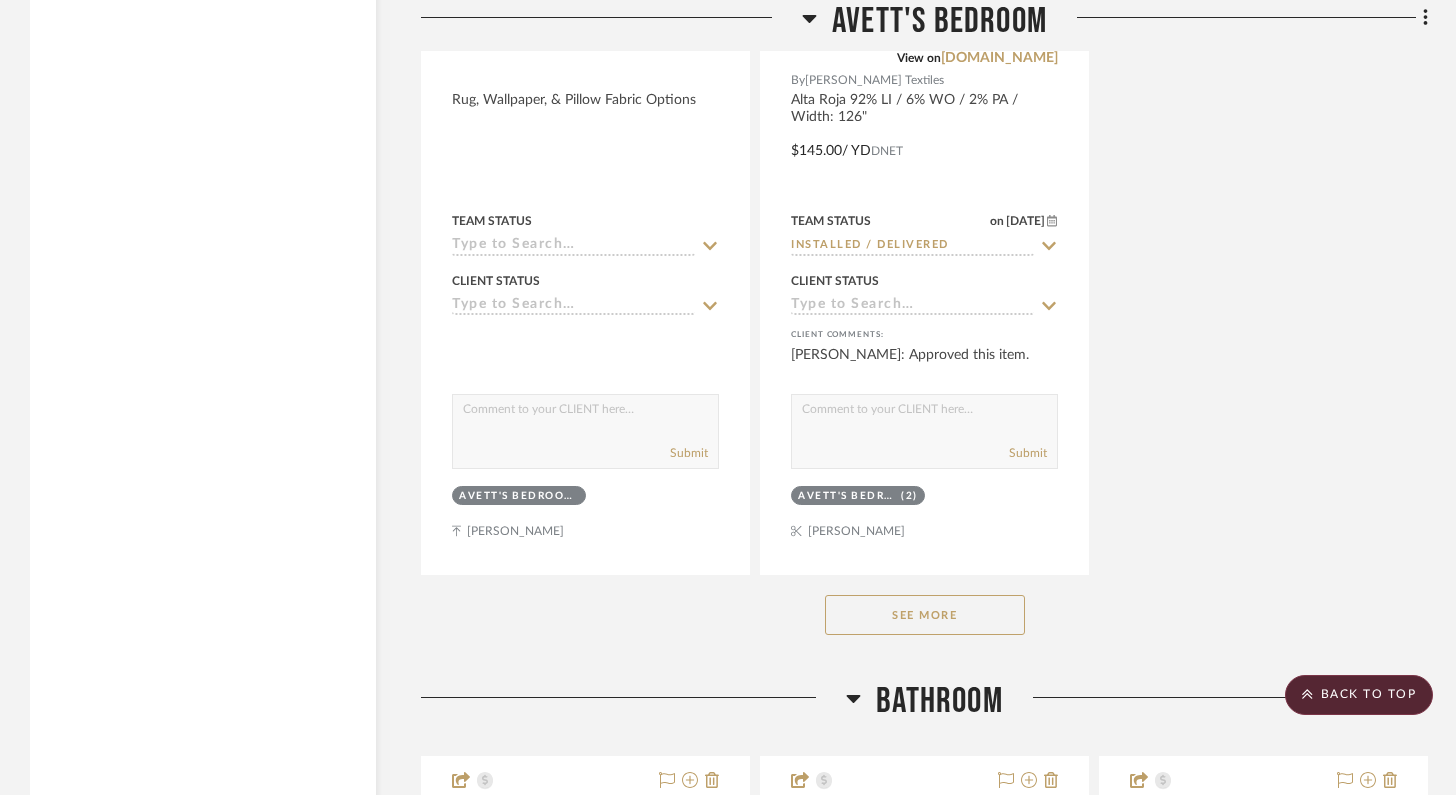 click on "See More" 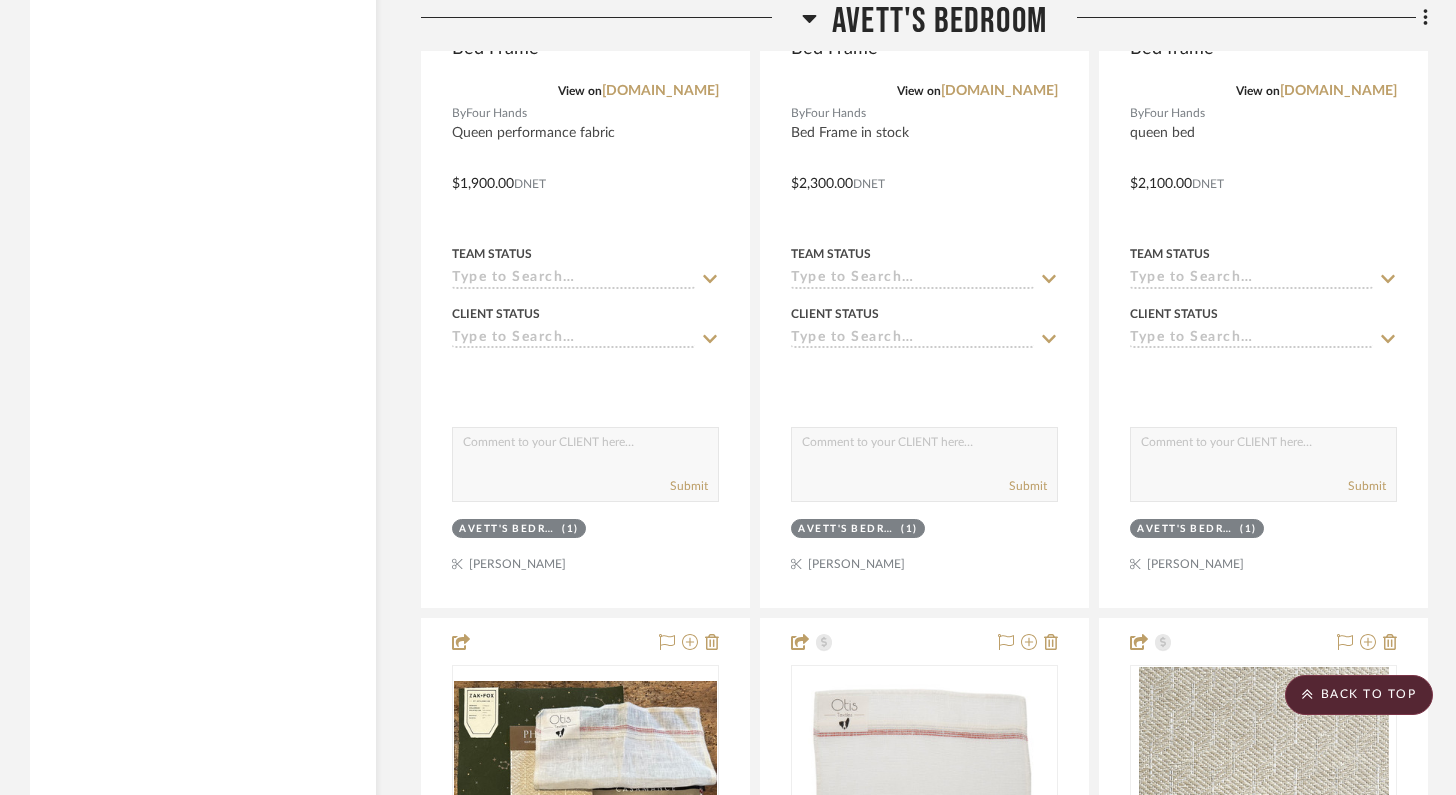 scroll, scrollTop: 8692, scrollLeft: 0, axis: vertical 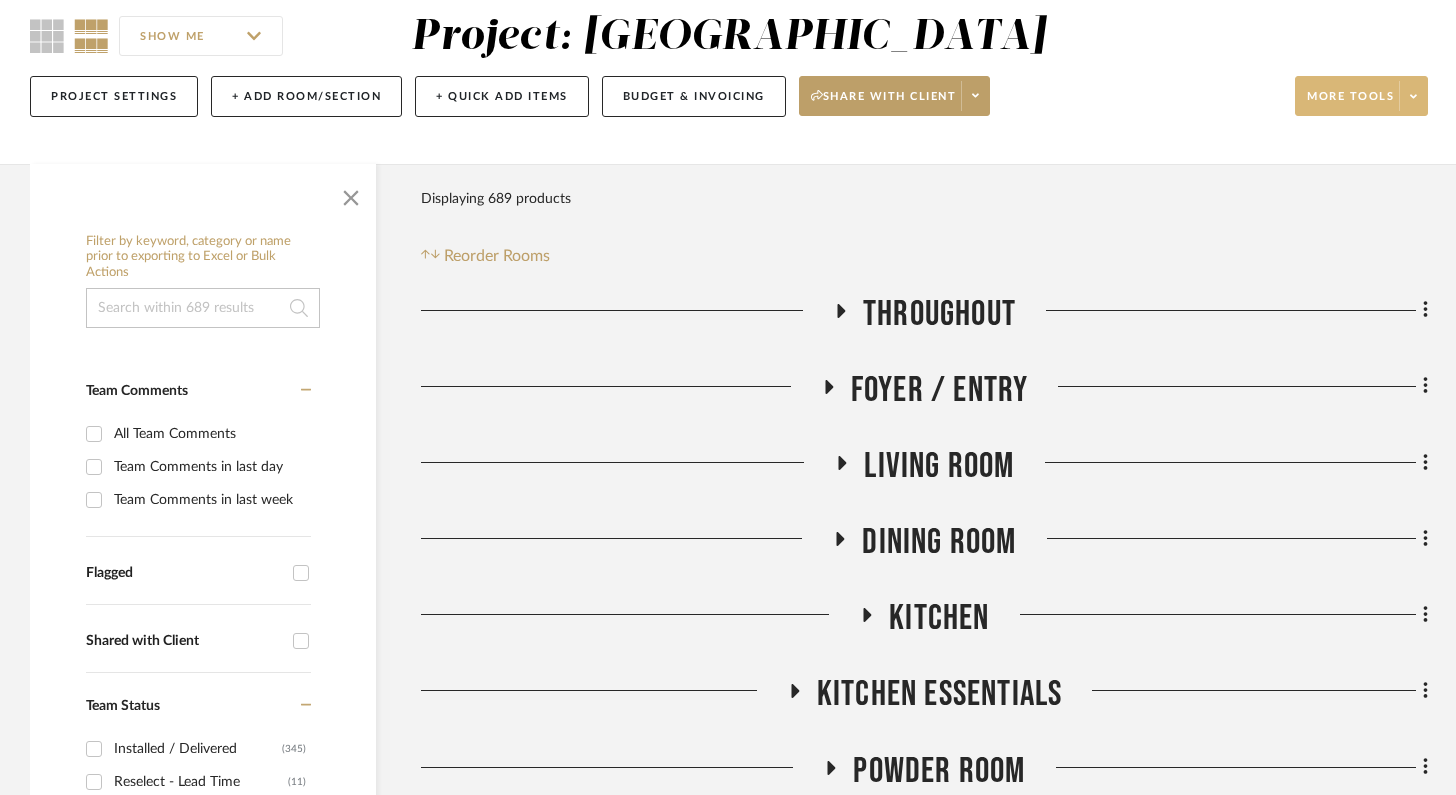 click on "More tools" 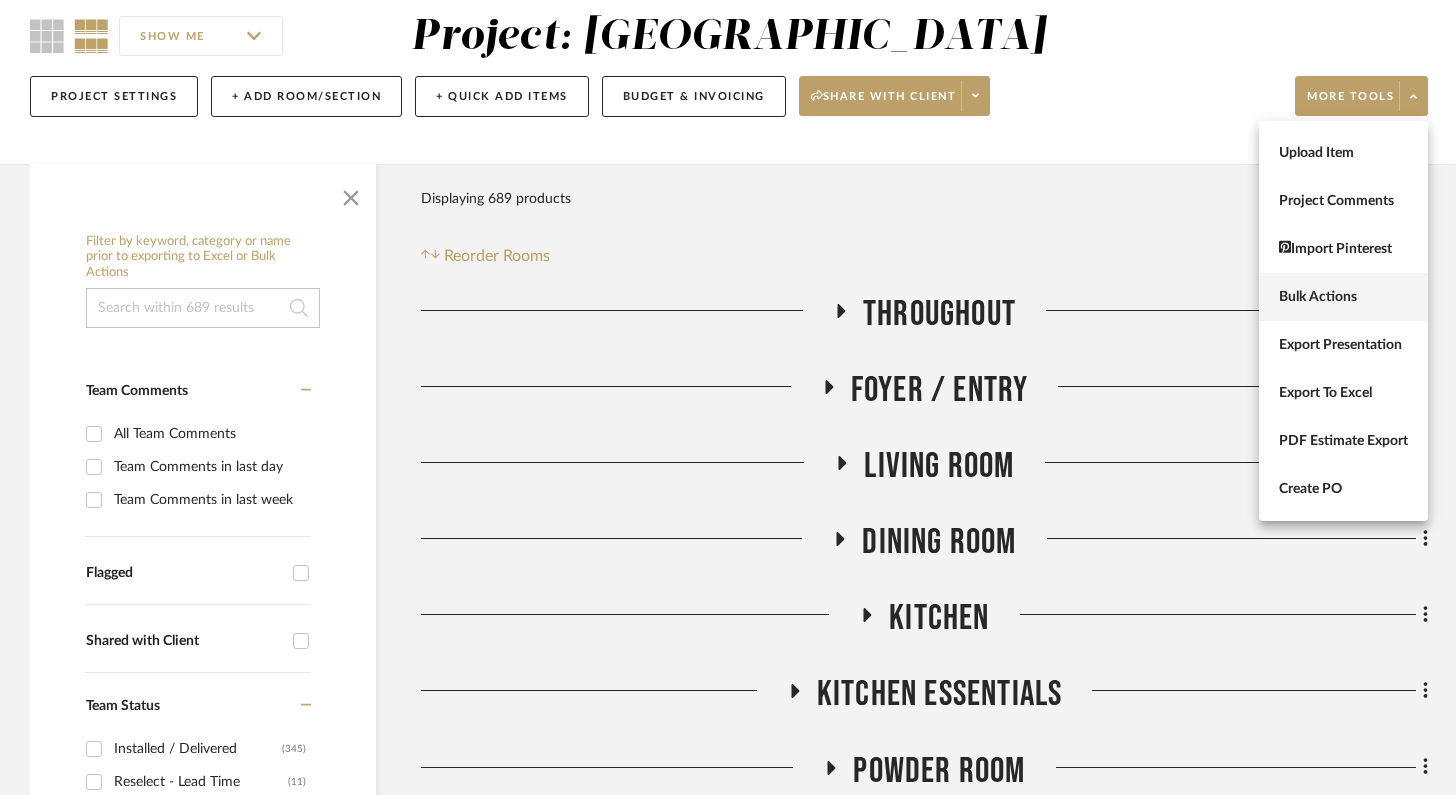 click on "Bulk Actions" at bounding box center [1343, 297] 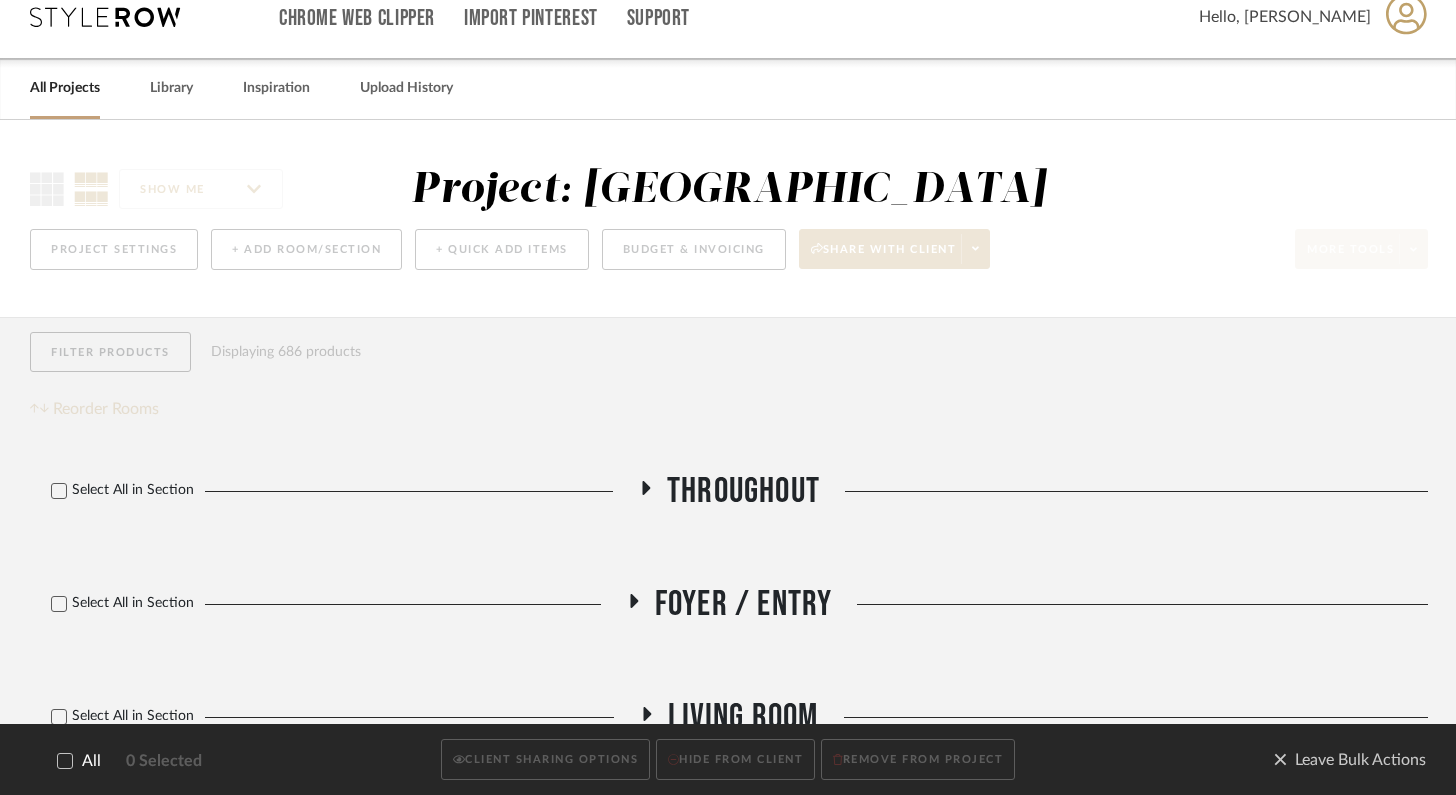 scroll, scrollTop: 0, scrollLeft: 0, axis: both 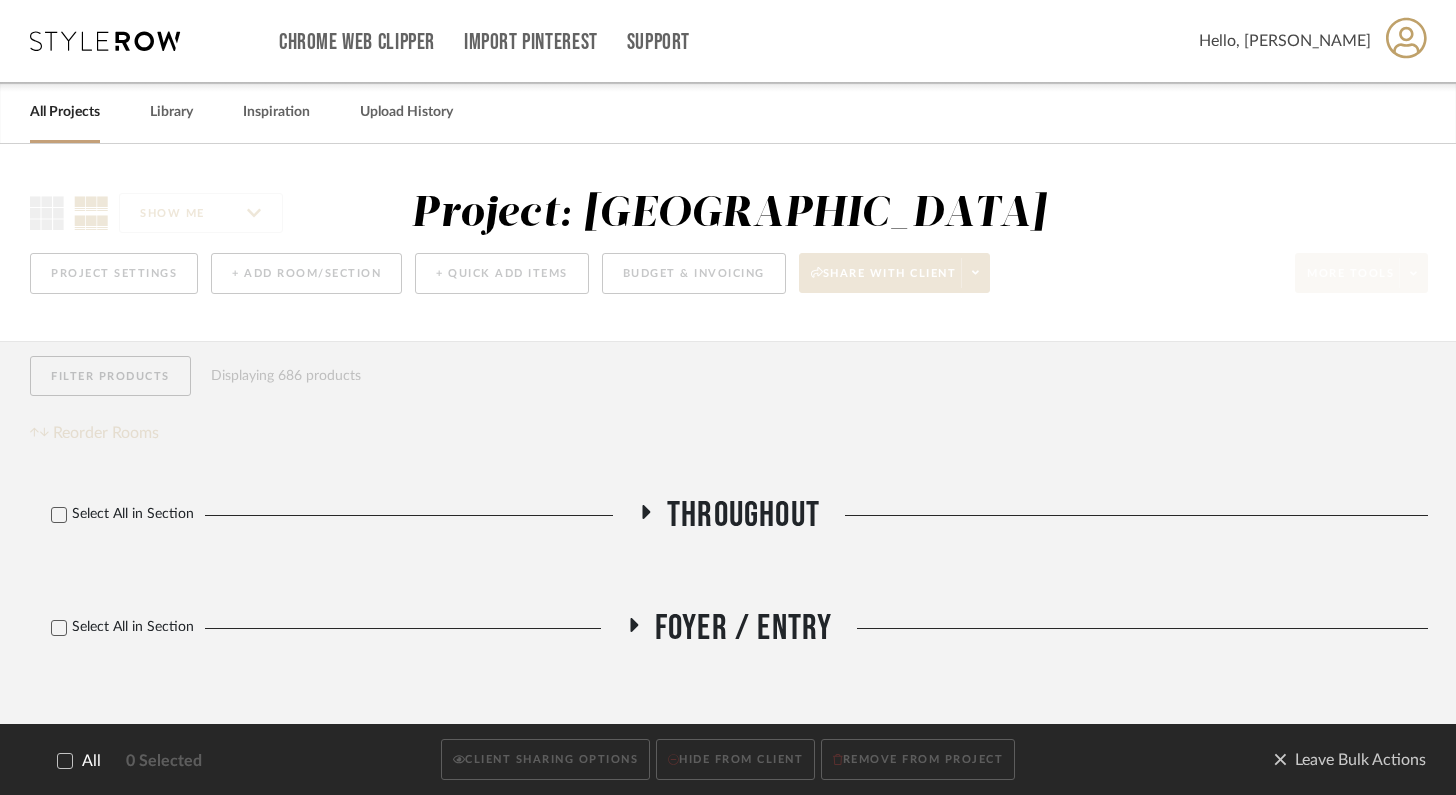 click 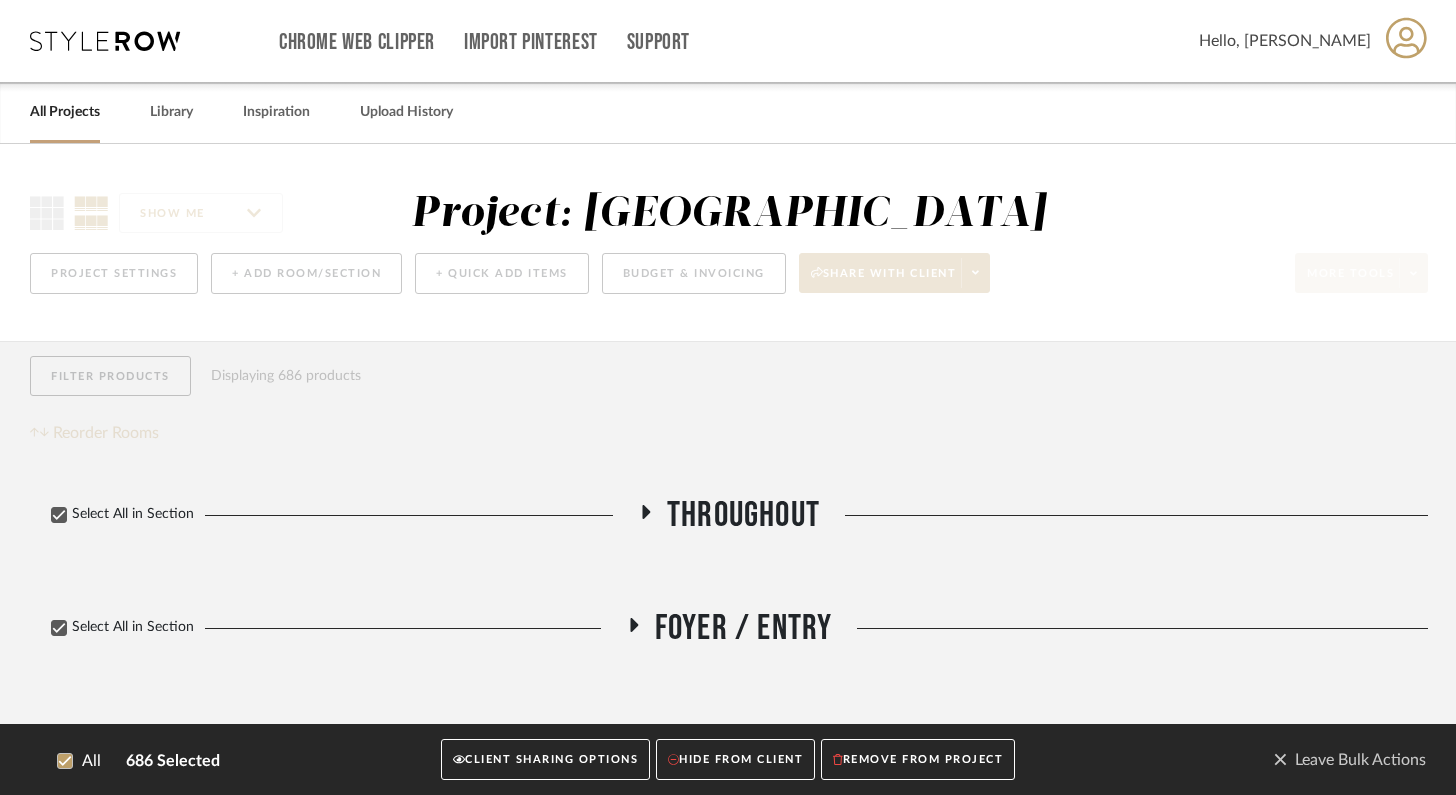 click on "CLIENT SHARING OPTIONS" 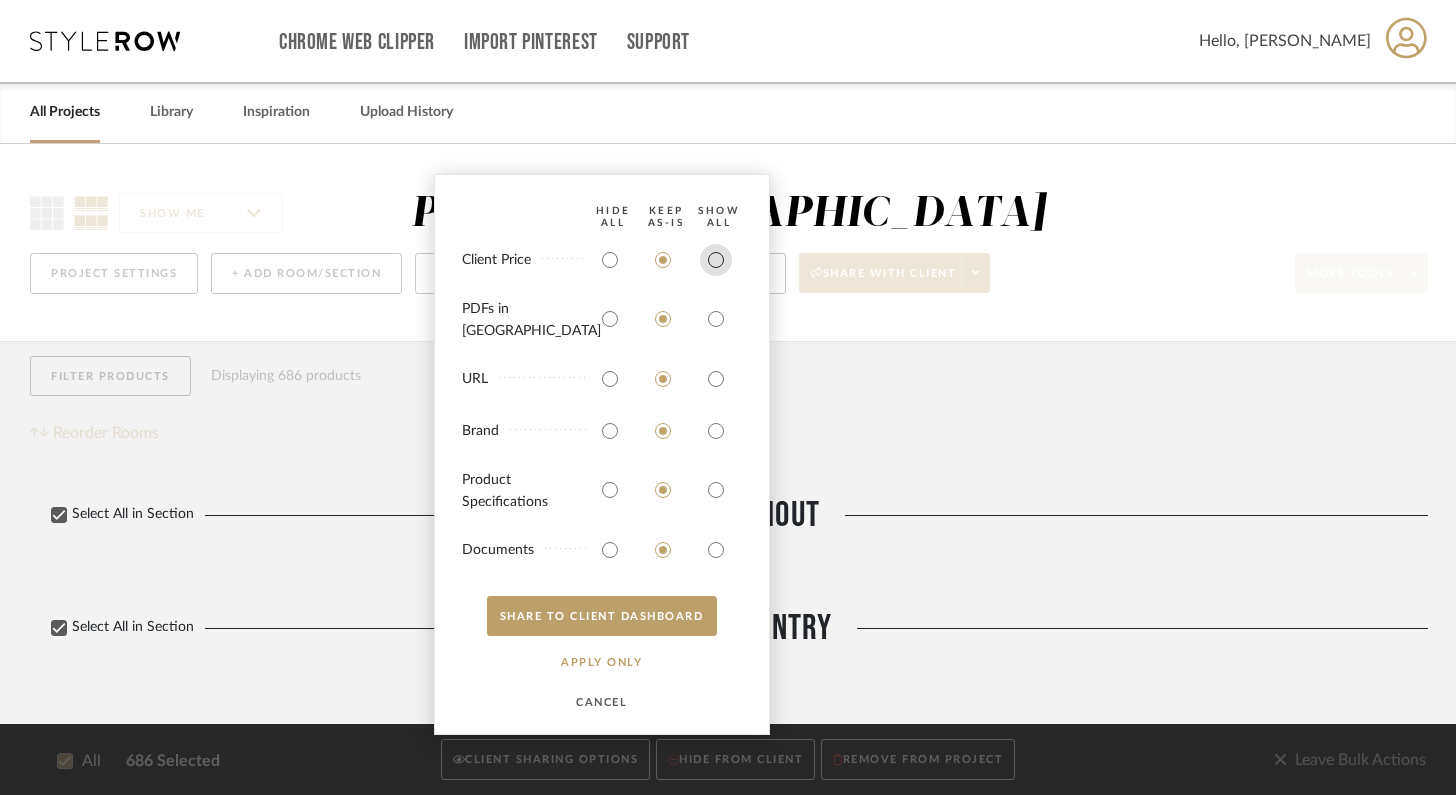 click at bounding box center [716, 260] 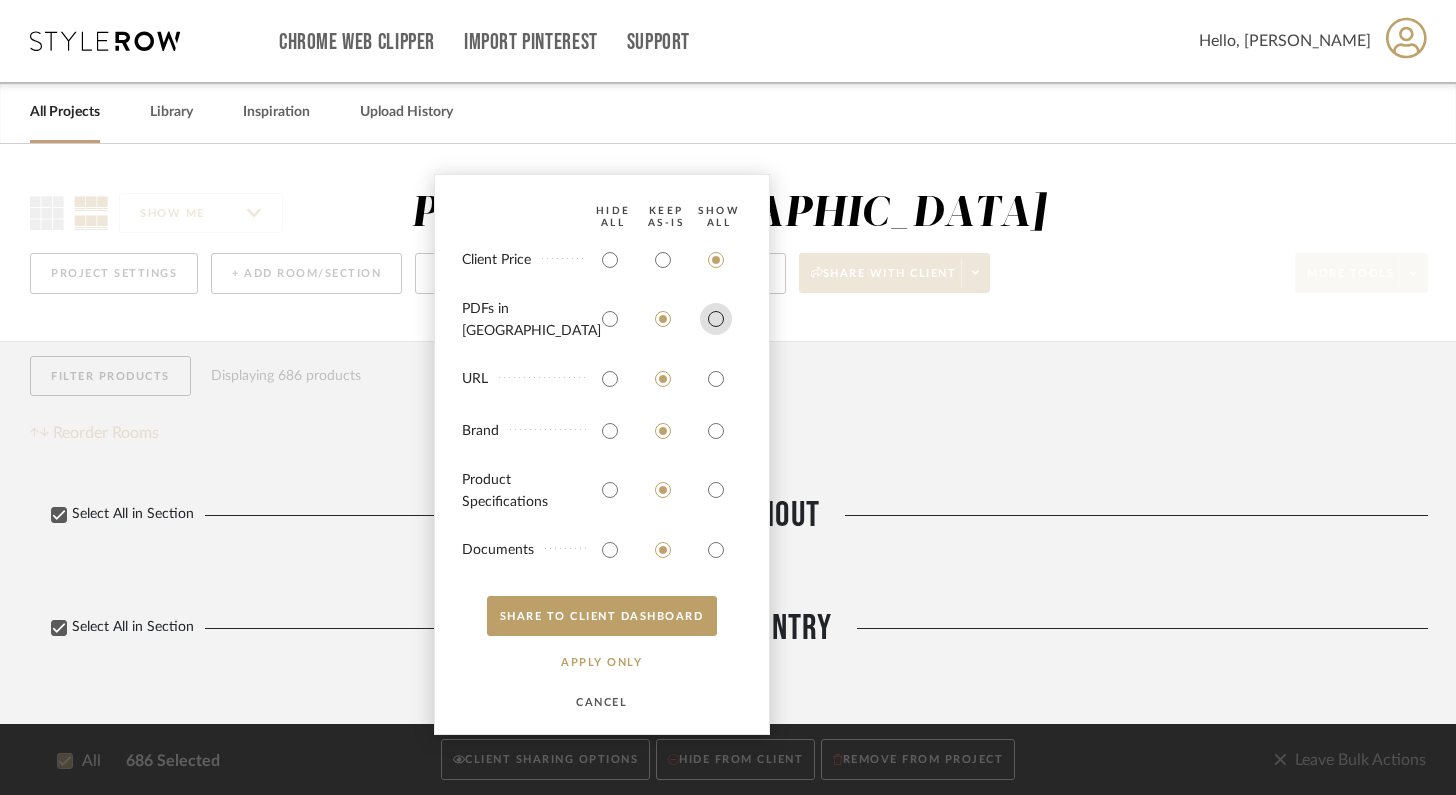 click at bounding box center (716, 319) 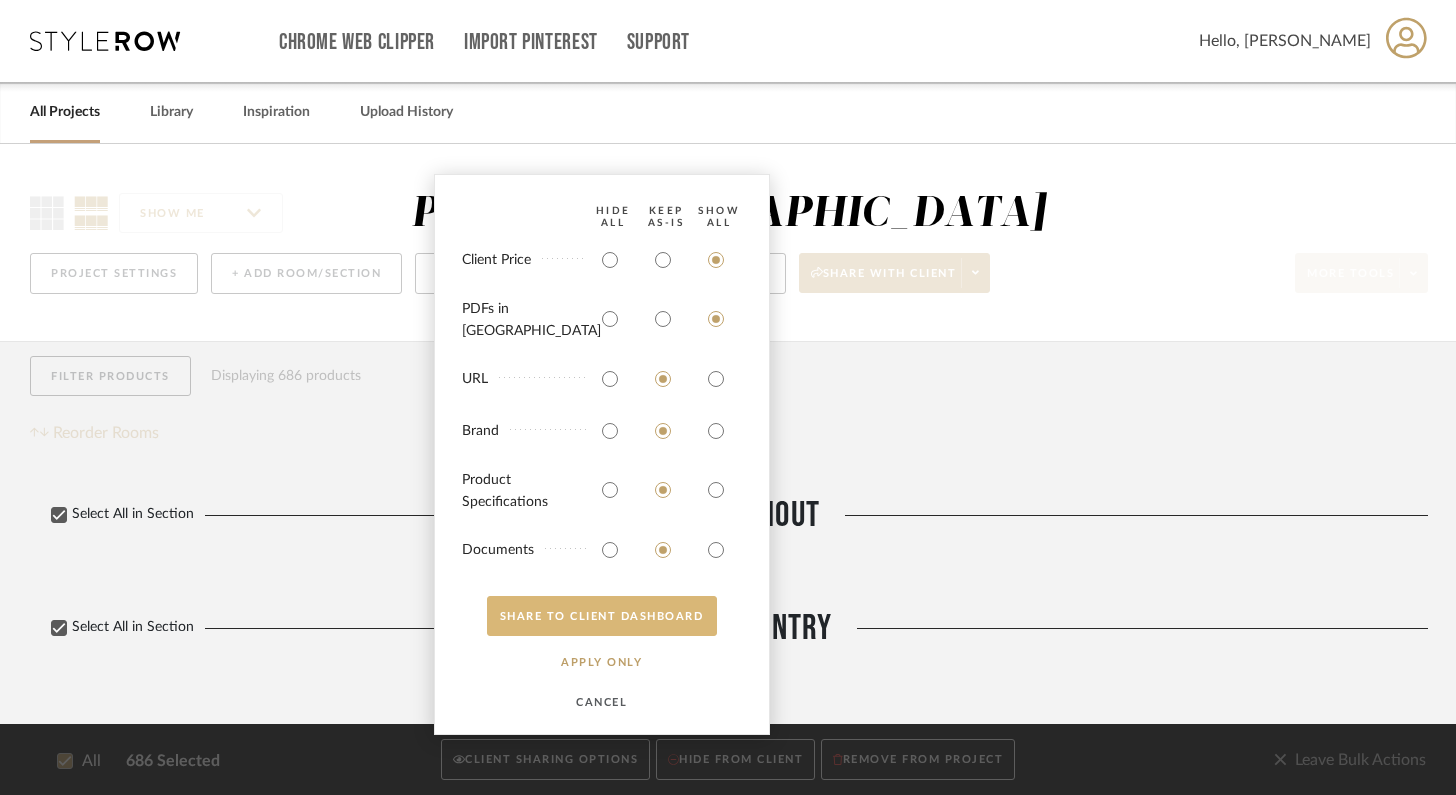 click on "SHARE TO CLIENT Dashboard" at bounding box center [602, 616] 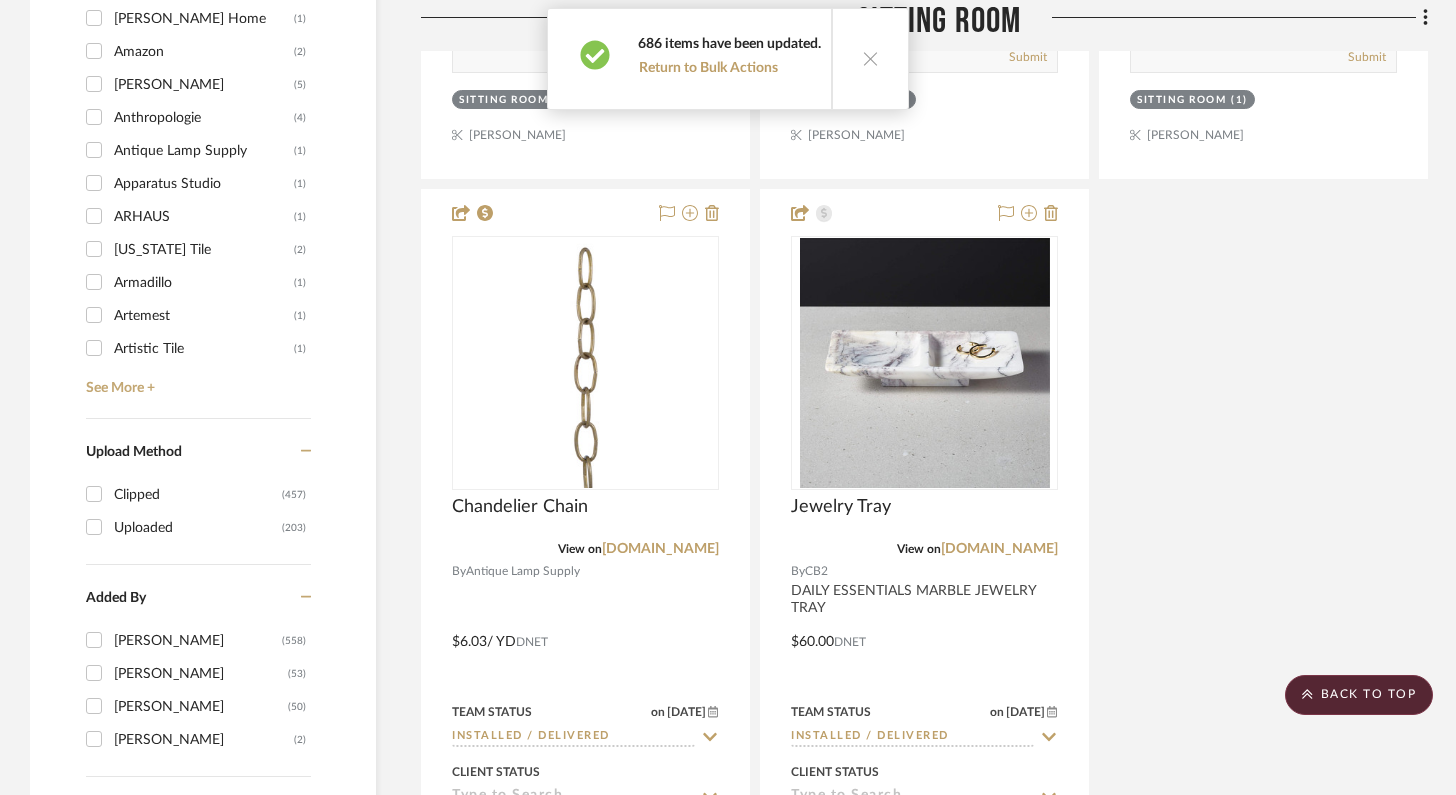 scroll, scrollTop: 2796, scrollLeft: 0, axis: vertical 